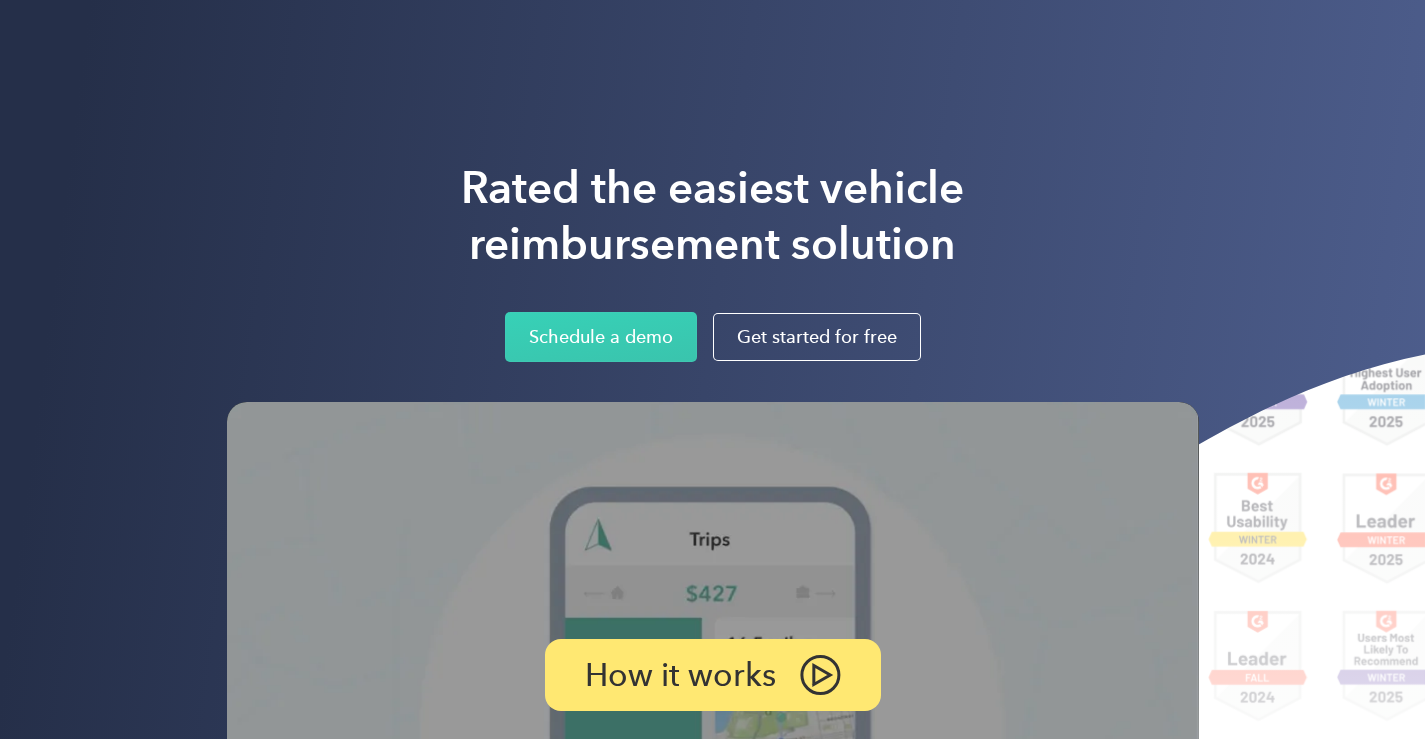 scroll, scrollTop: 0, scrollLeft: 0, axis: both 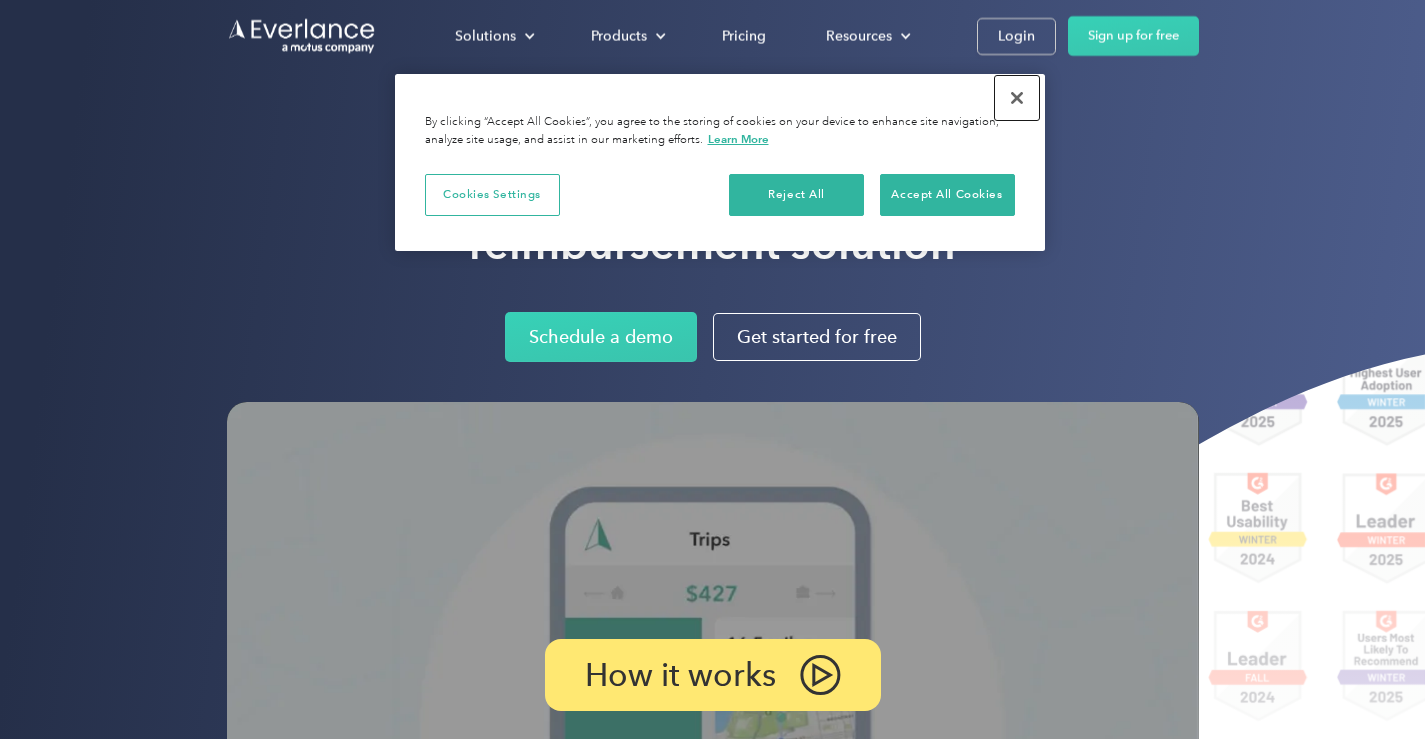 click at bounding box center [1017, 98] 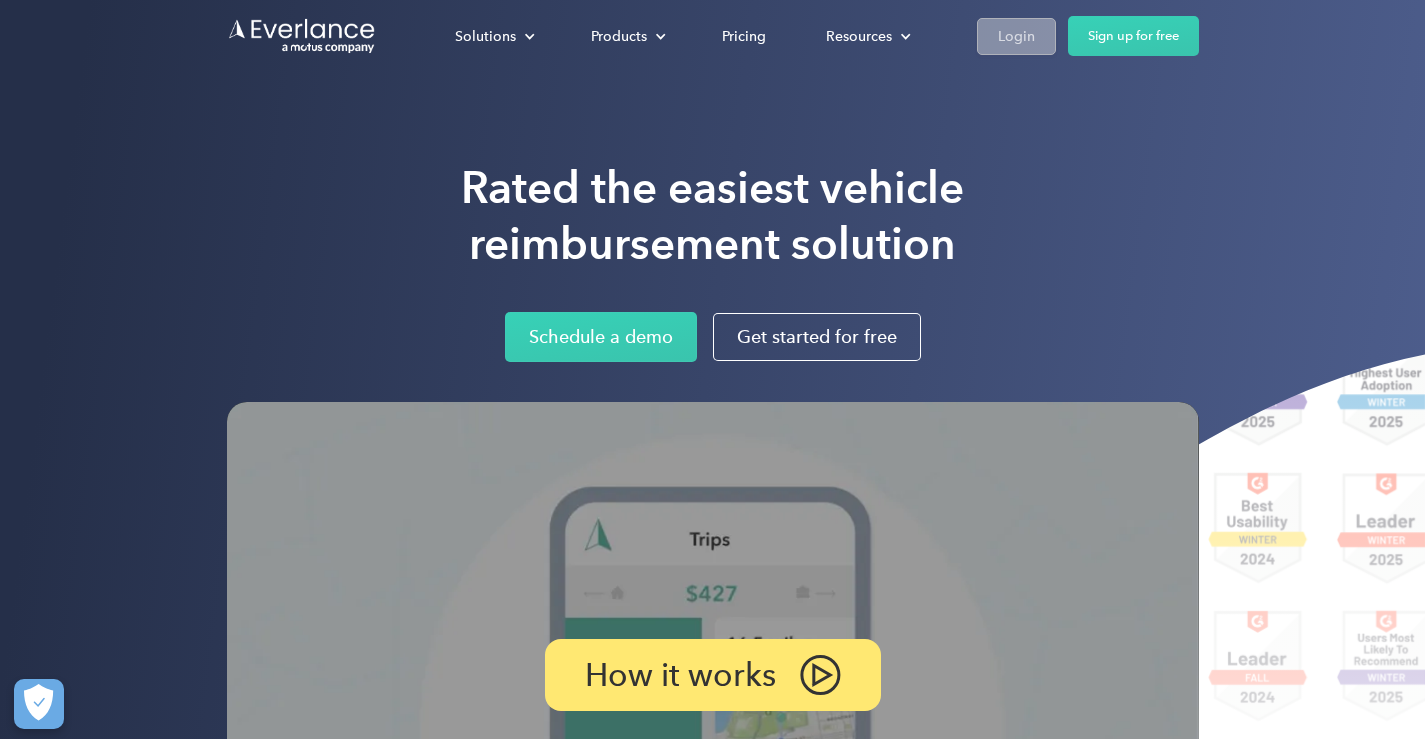 click on "Login" at bounding box center (1016, 36) 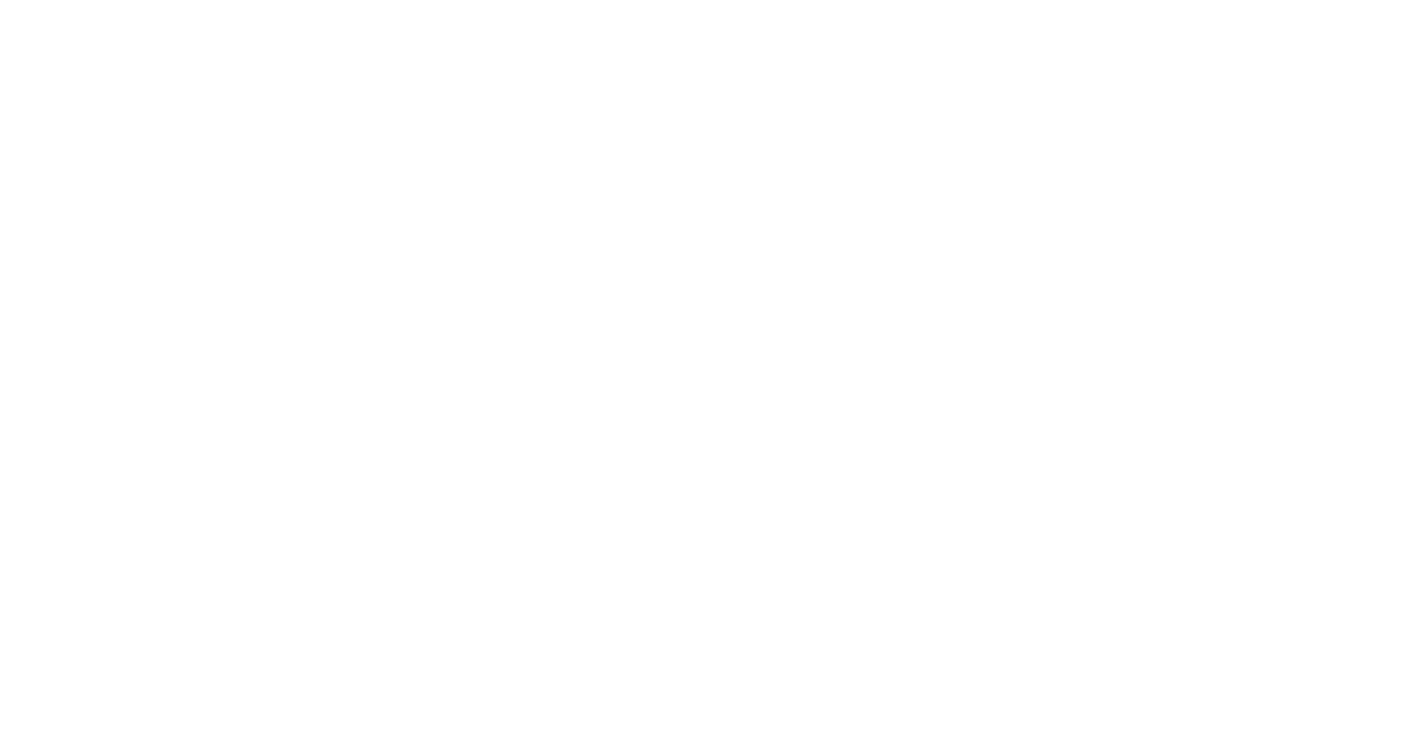 scroll, scrollTop: 0, scrollLeft: 0, axis: both 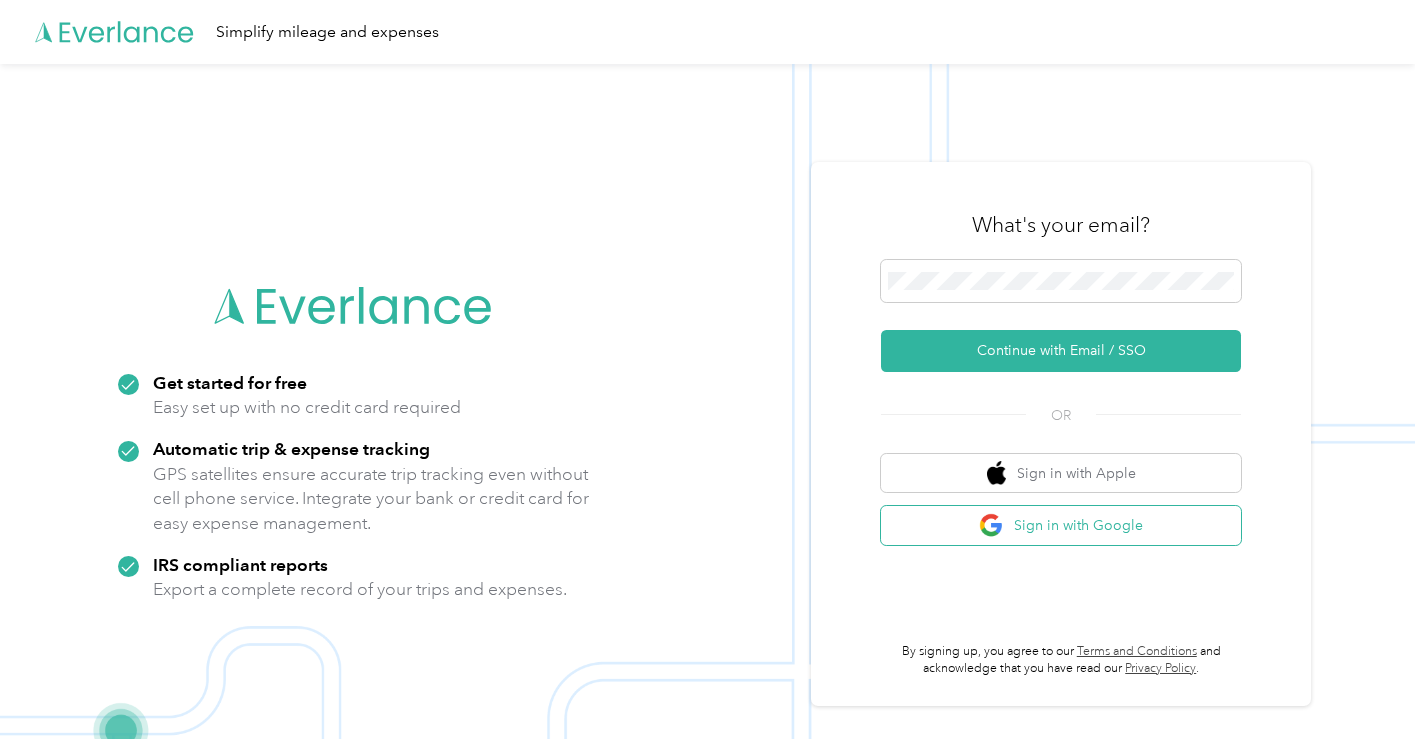 click on "Sign in with Google" at bounding box center (1061, 525) 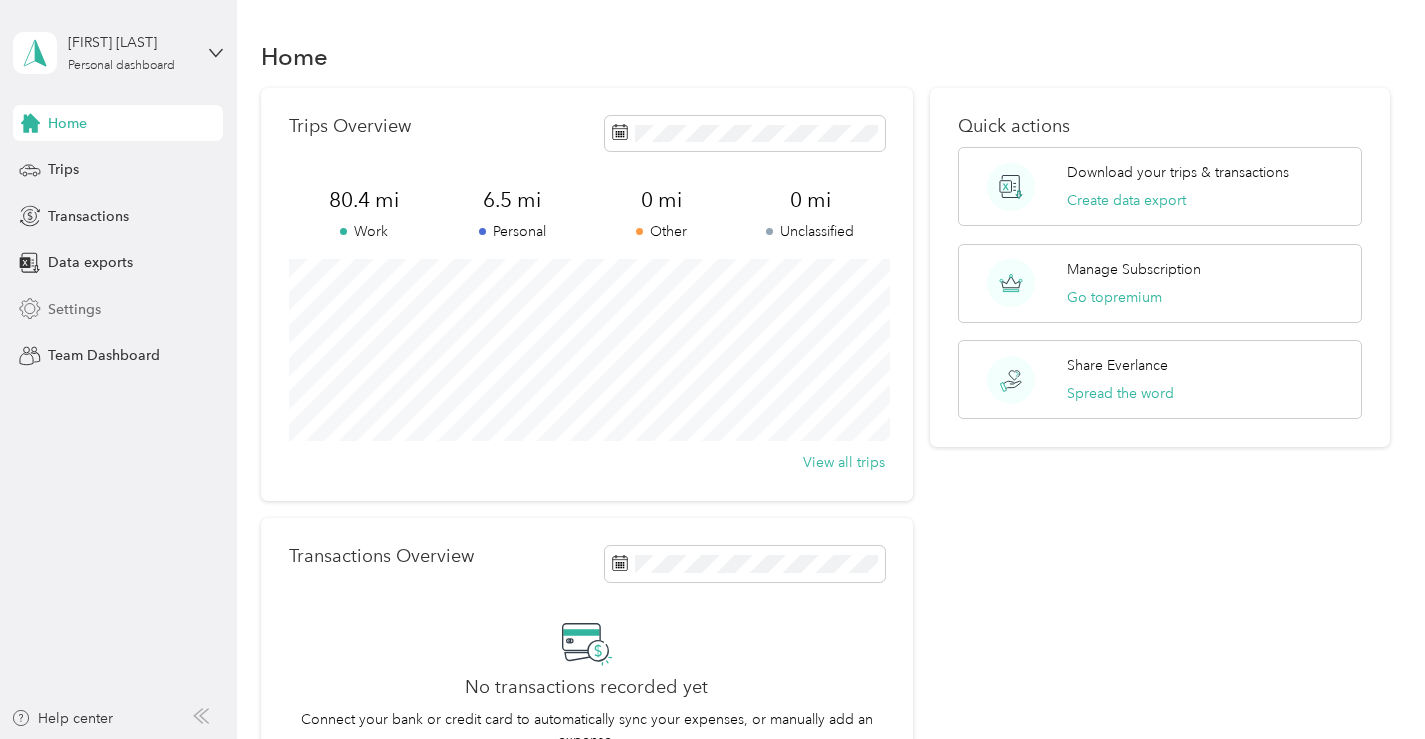 click on "Settings" at bounding box center (74, 309) 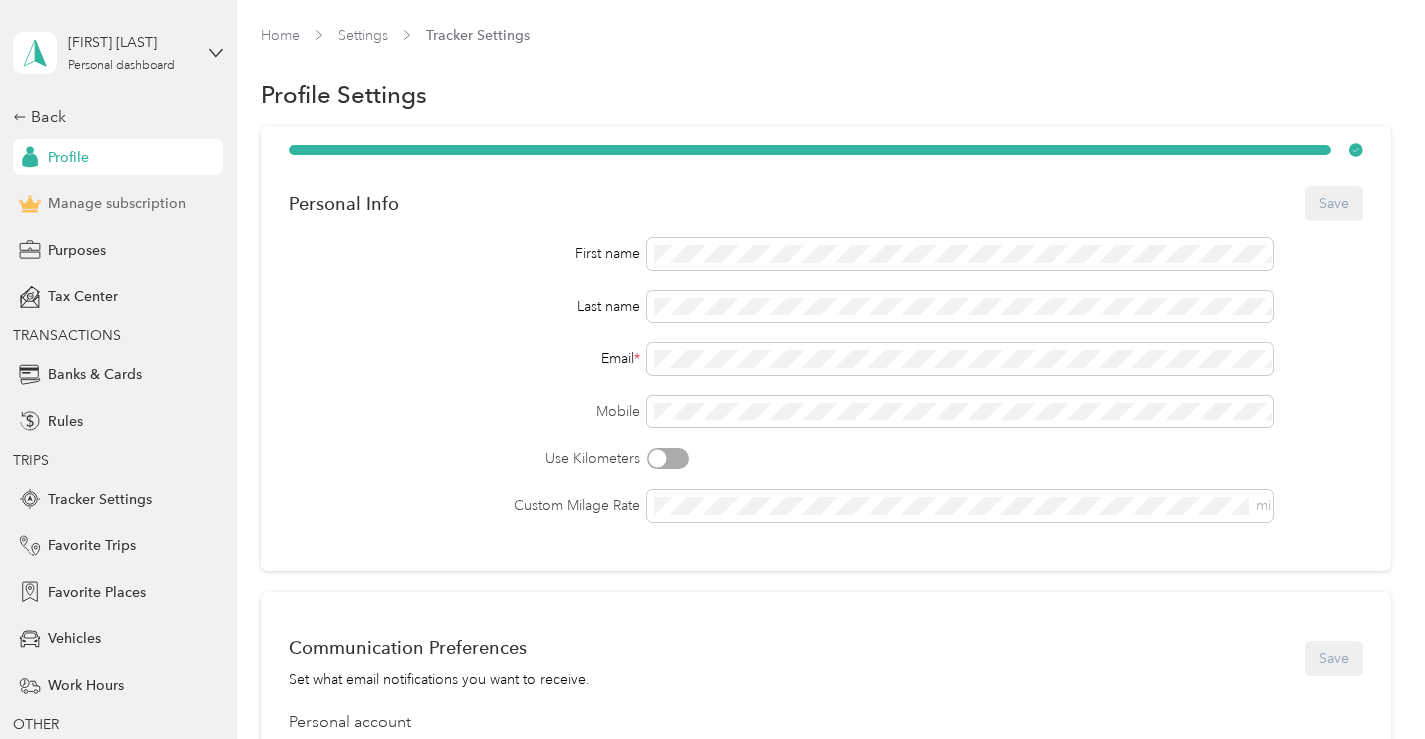 click on "Manage subscription" at bounding box center (117, 203) 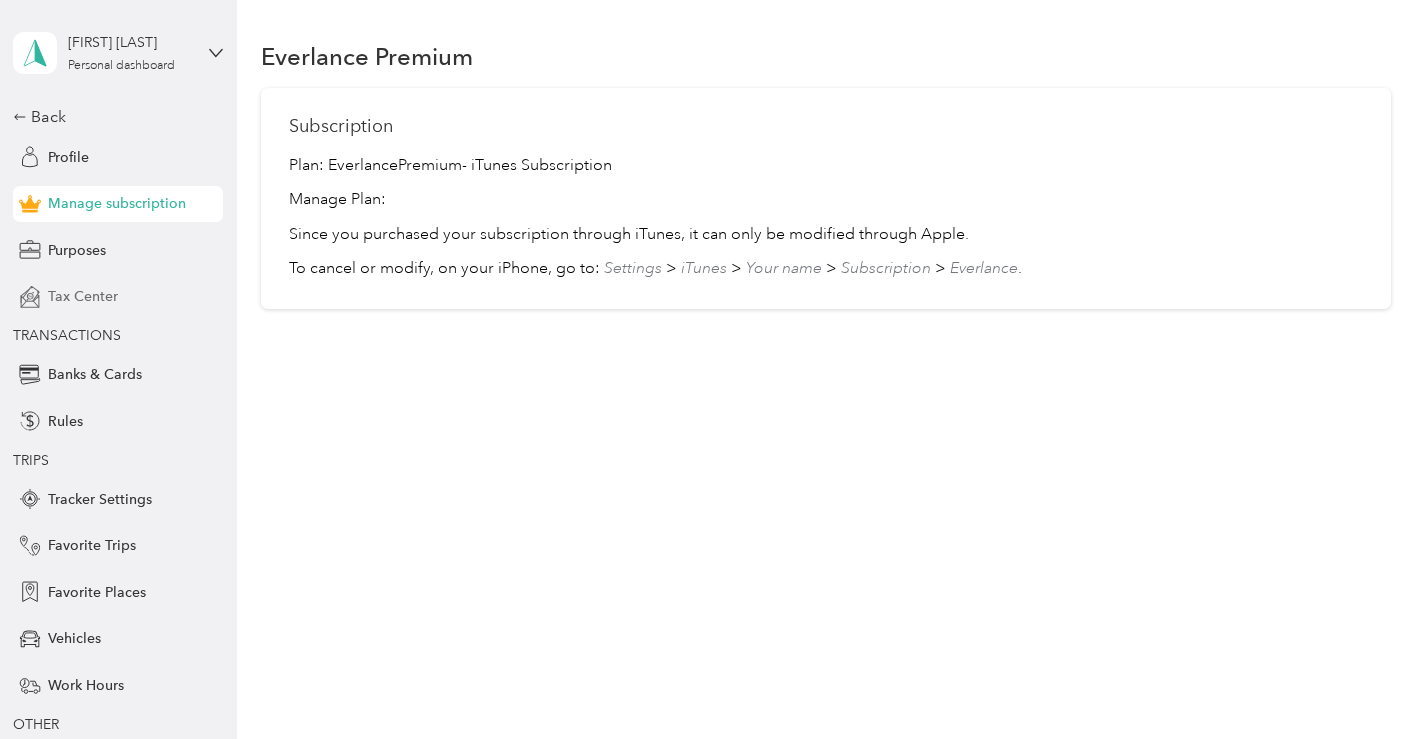 scroll, scrollTop: 91, scrollLeft: 0, axis: vertical 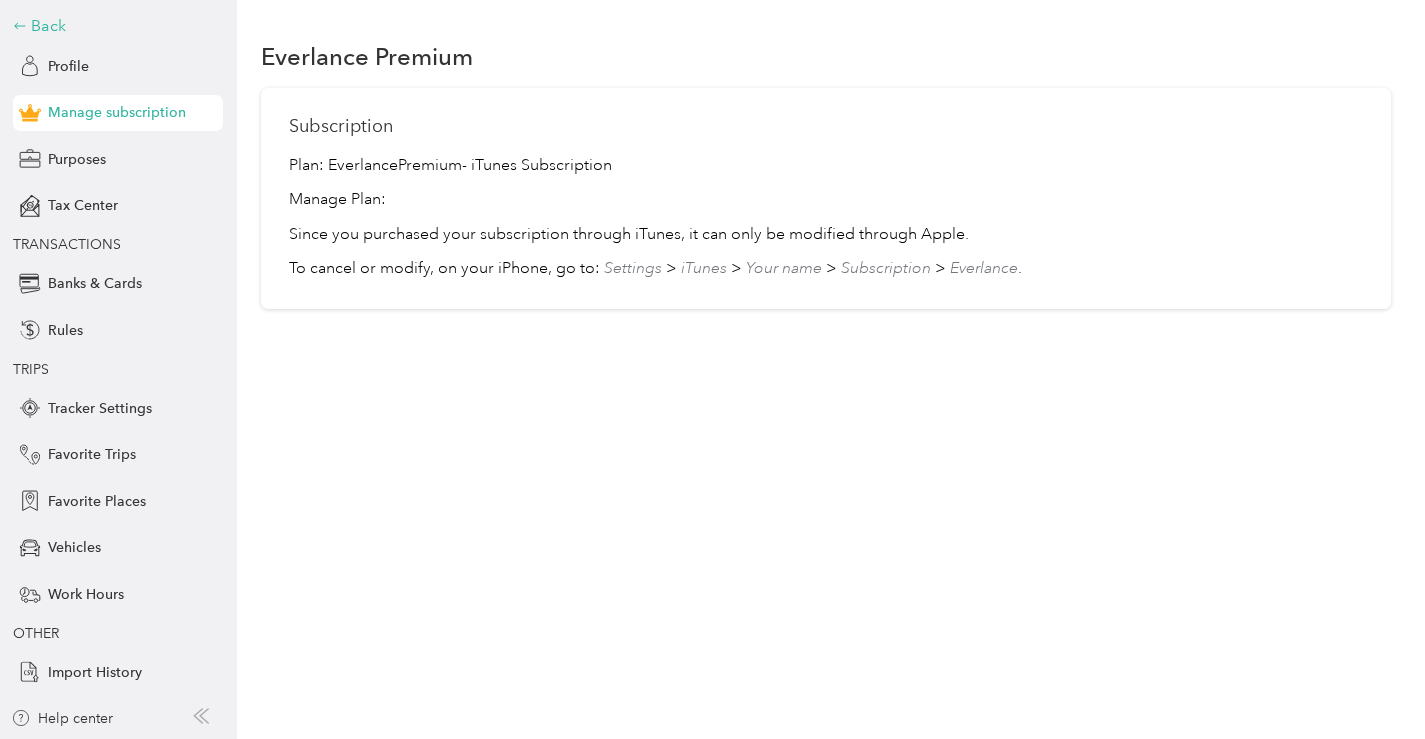 click 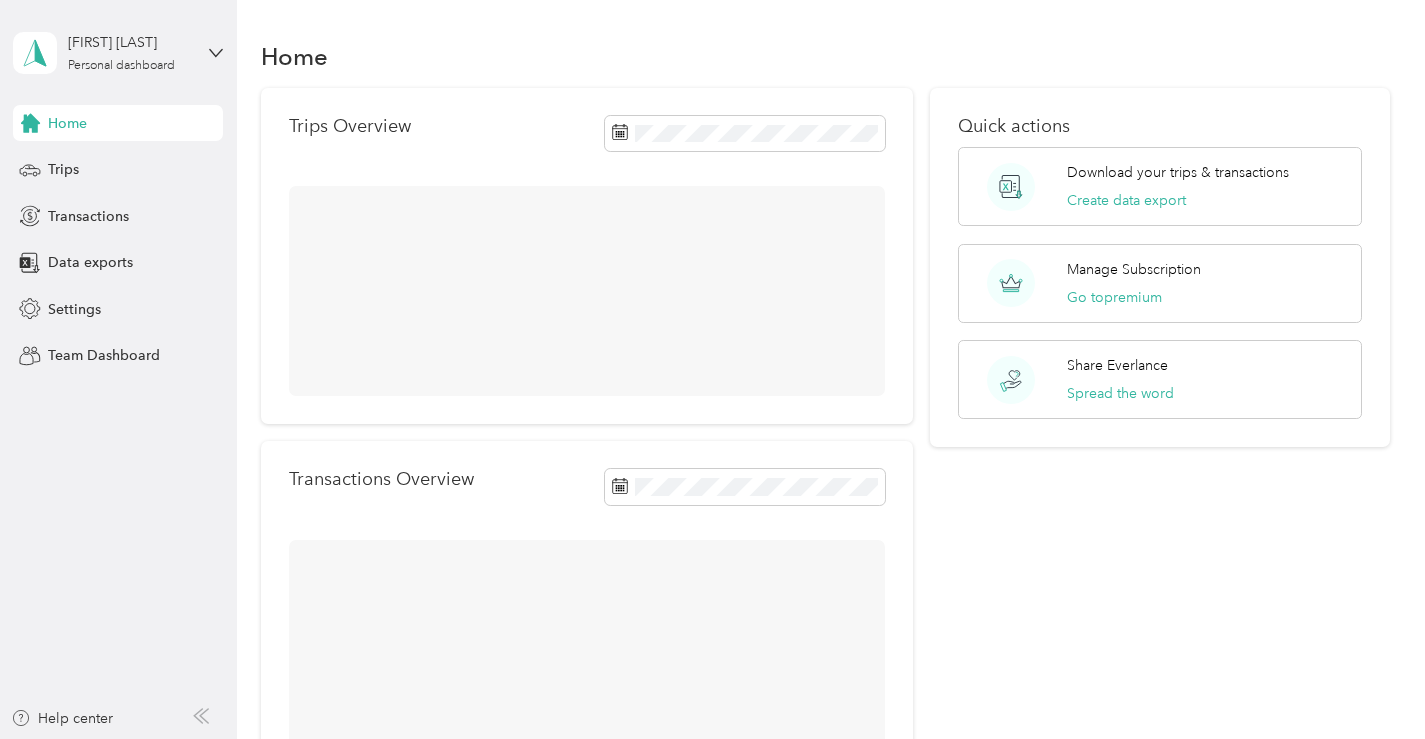 scroll, scrollTop: 0, scrollLeft: 0, axis: both 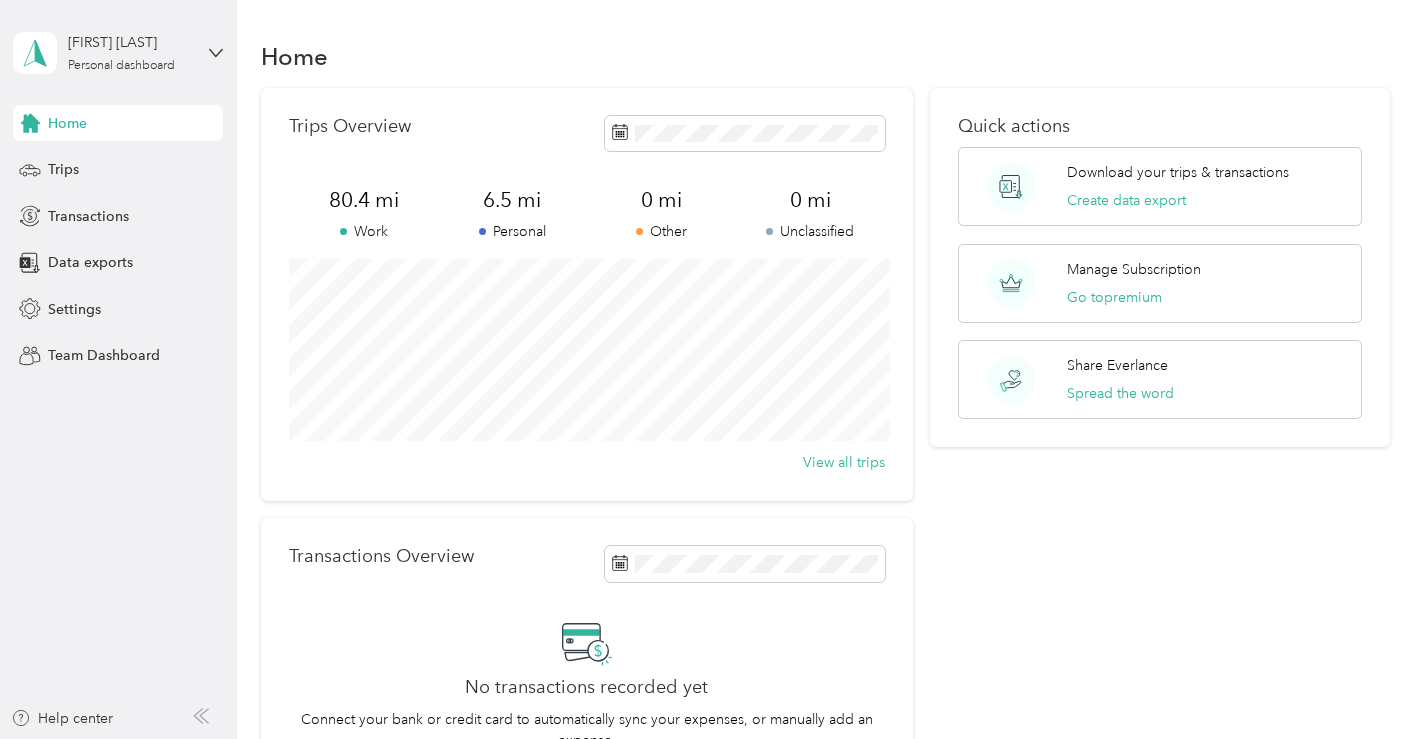 click on "[FIRST] [LAST] Personal dashboard" at bounding box center (118, 53) 